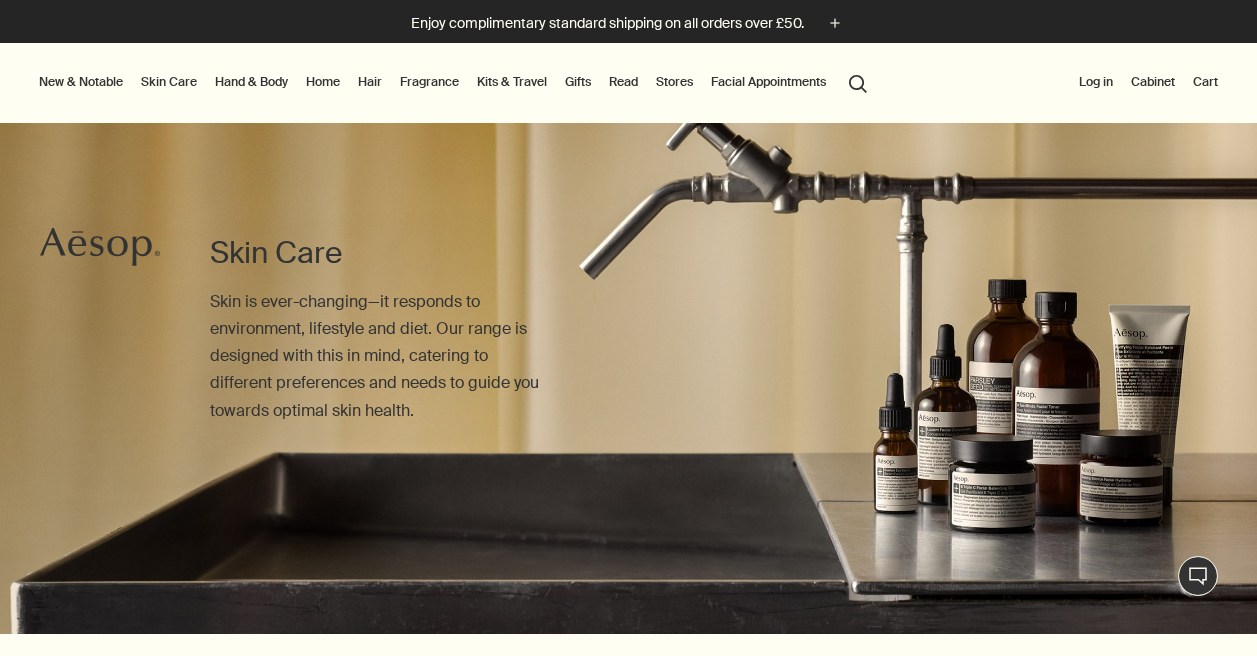 scroll, scrollTop: 0, scrollLeft: 0, axis: both 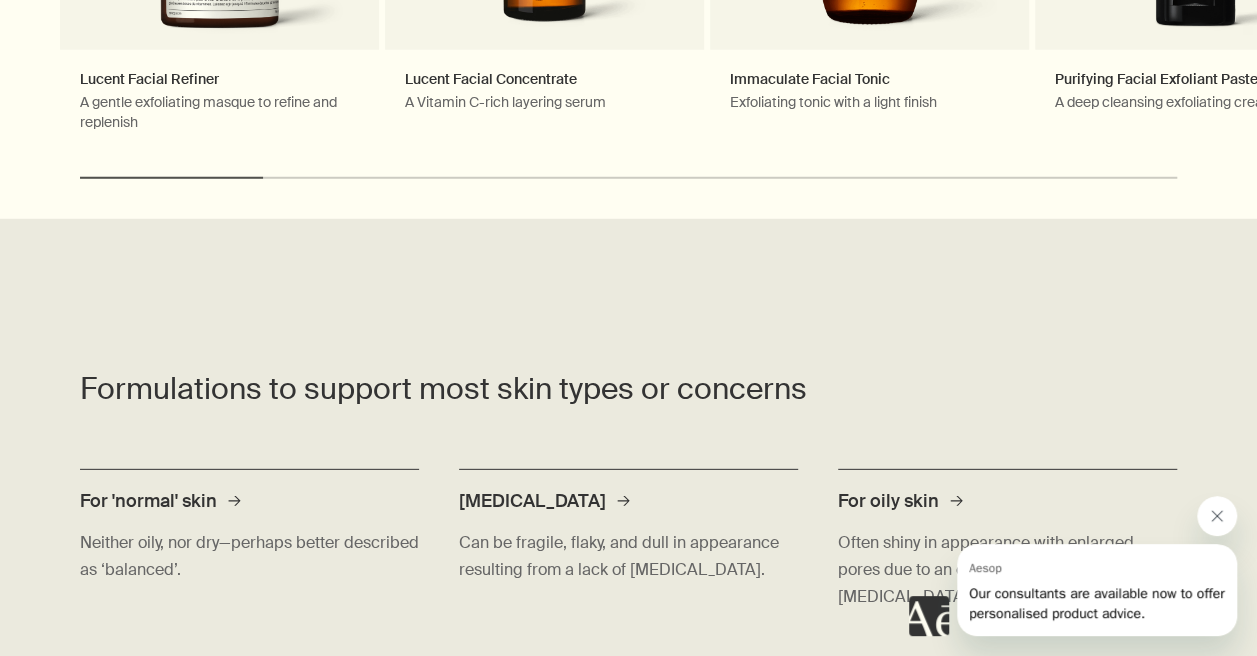 click 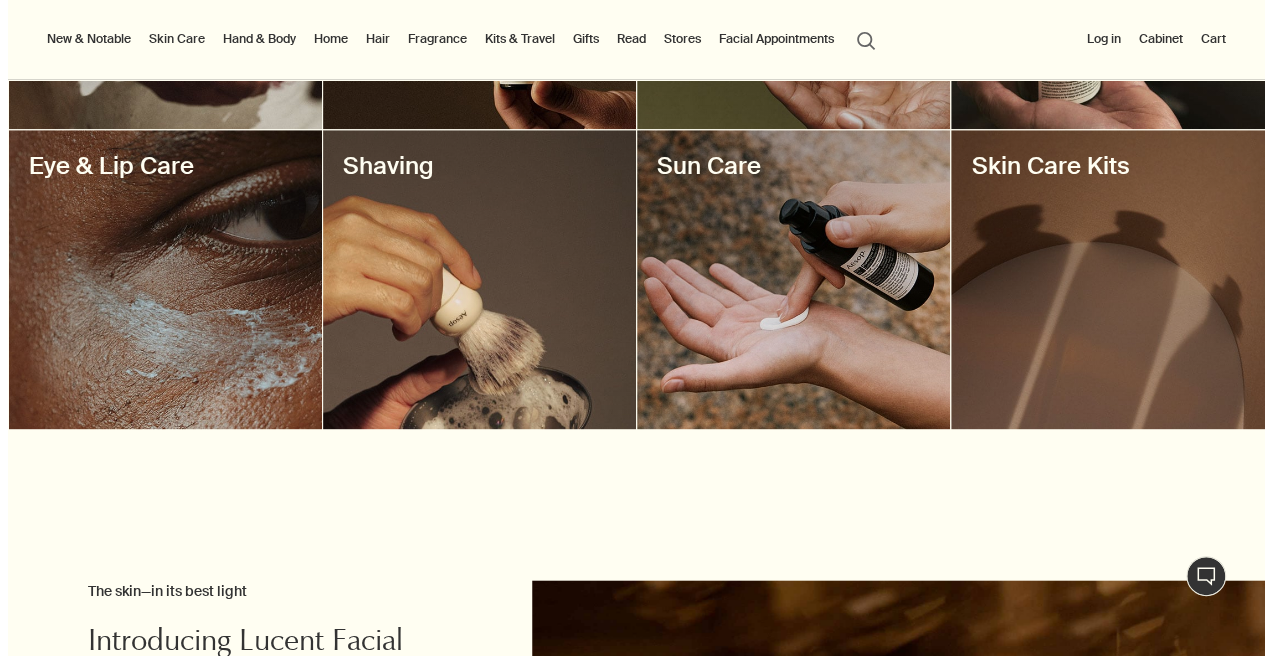 scroll, scrollTop: 965, scrollLeft: 0, axis: vertical 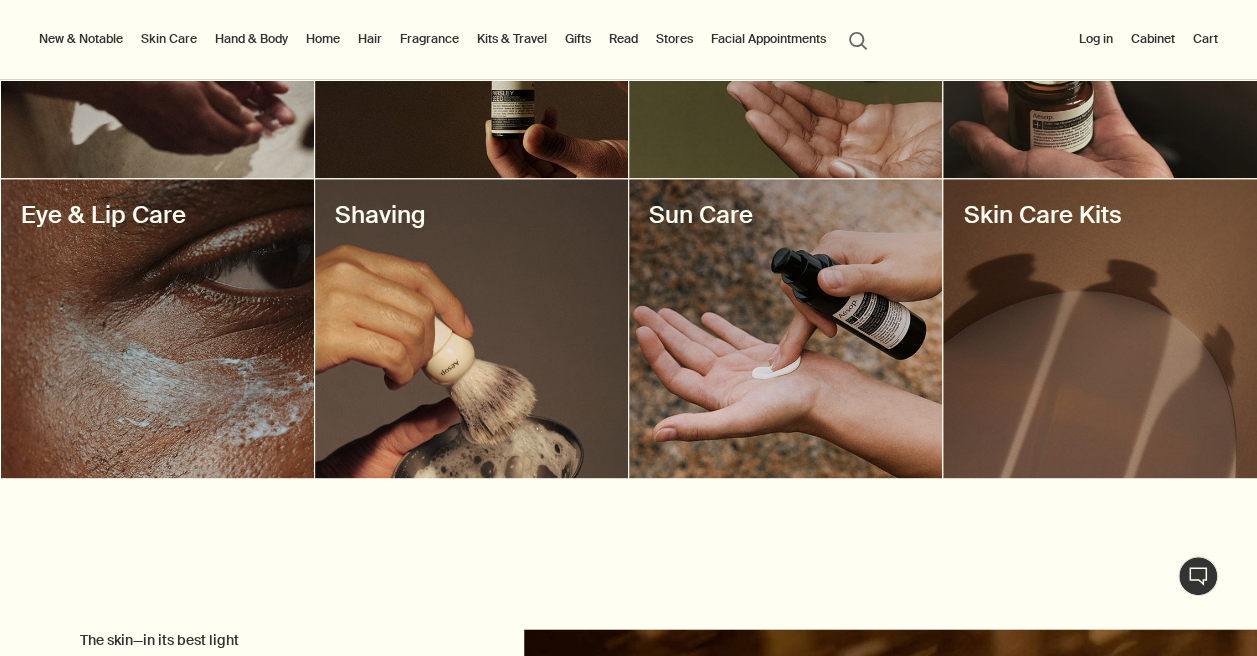 click on "Kits & Travel" at bounding box center [512, 39] 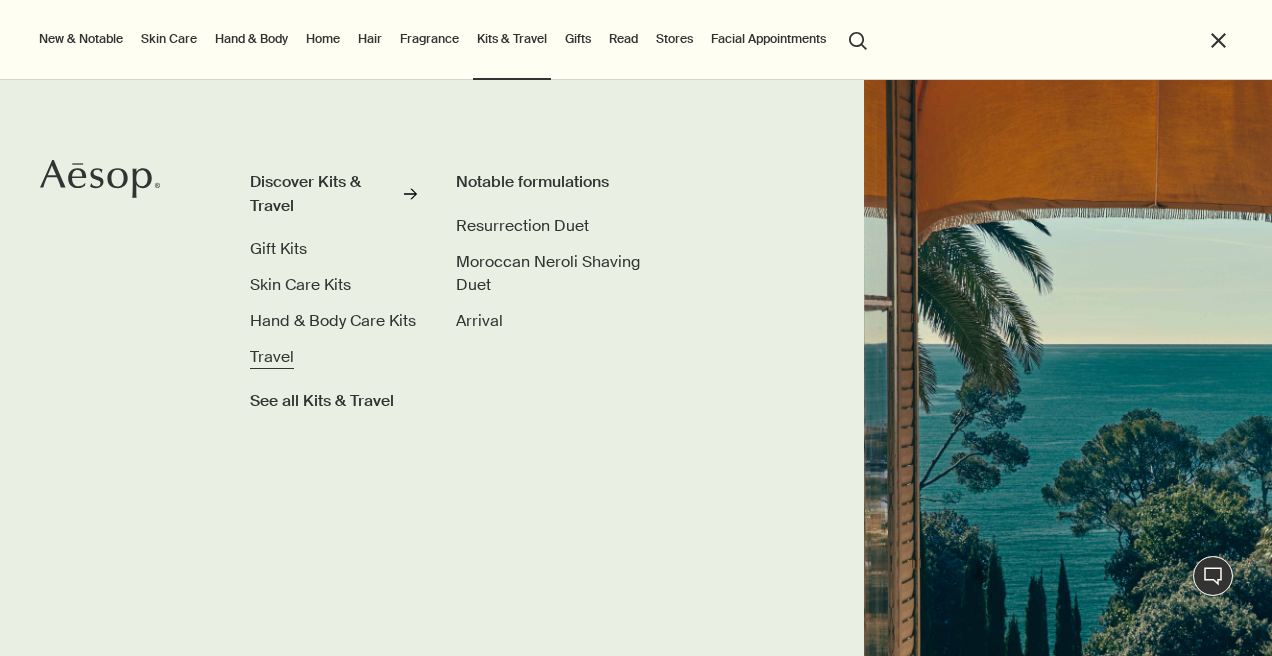 click on "Travel" at bounding box center [272, 356] 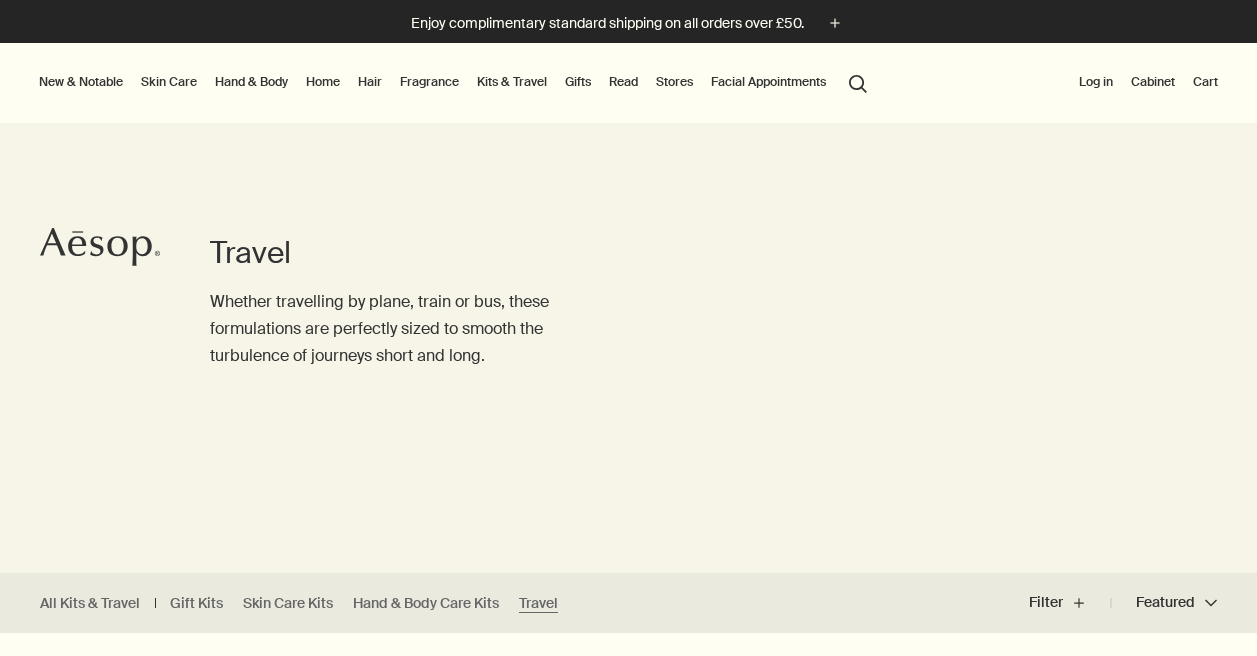 scroll, scrollTop: 0, scrollLeft: 0, axis: both 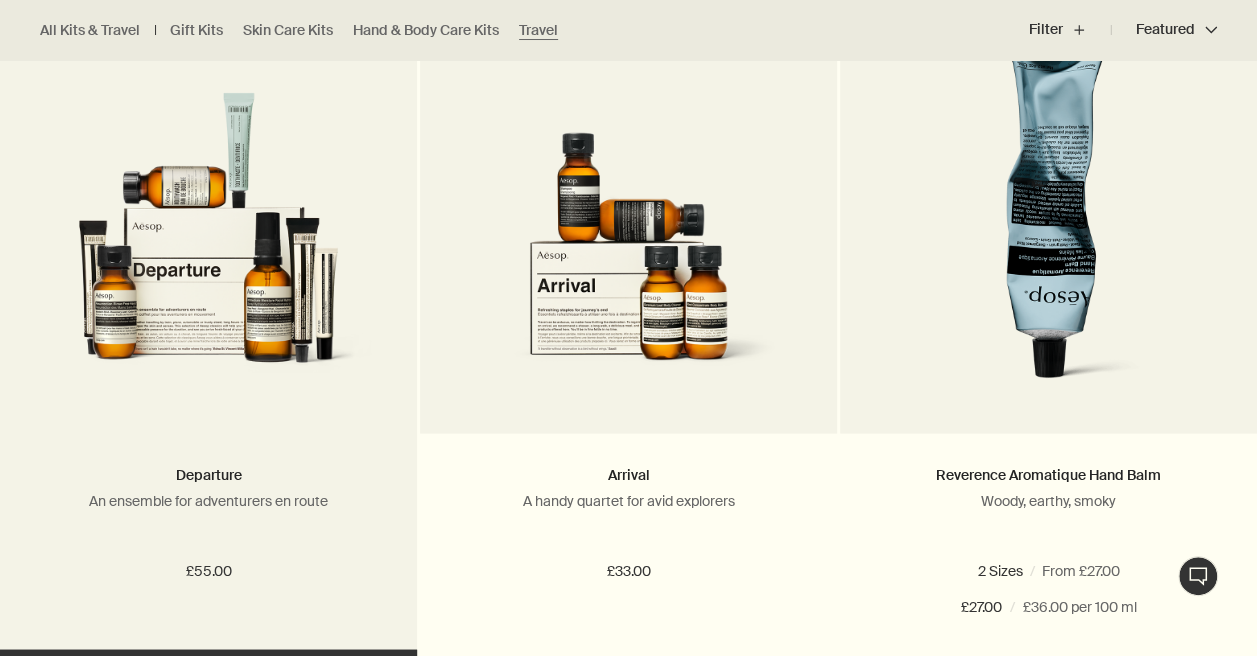 click at bounding box center [208, 248] 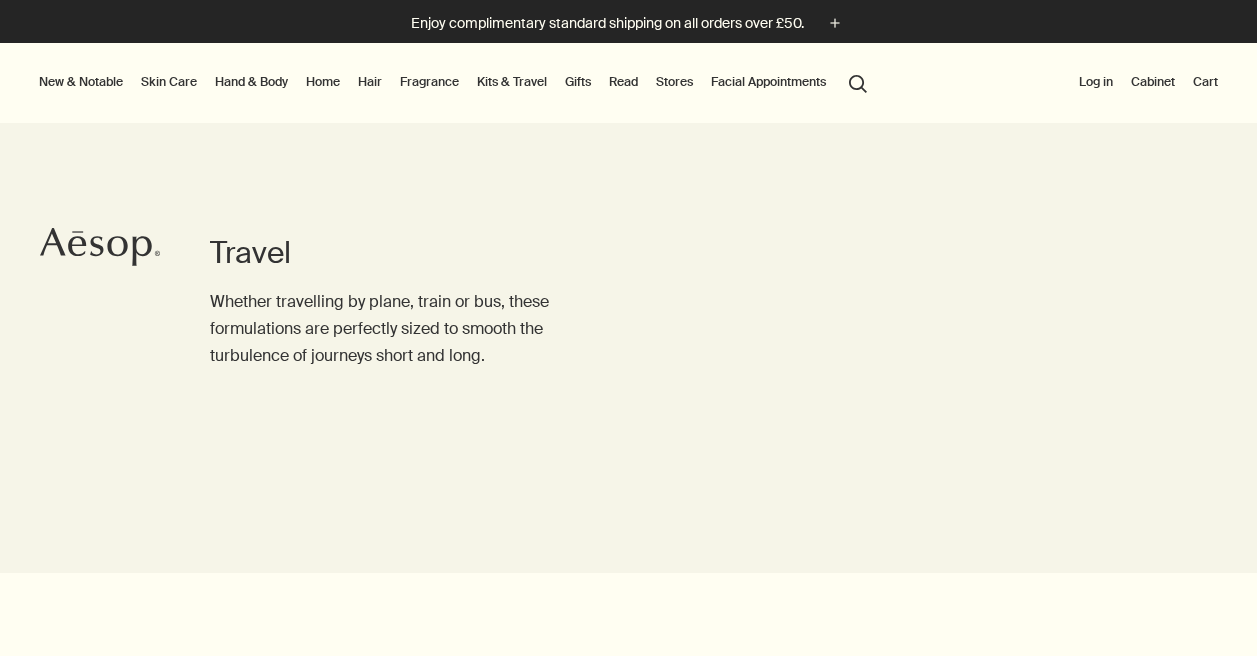scroll, scrollTop: 2124, scrollLeft: 0, axis: vertical 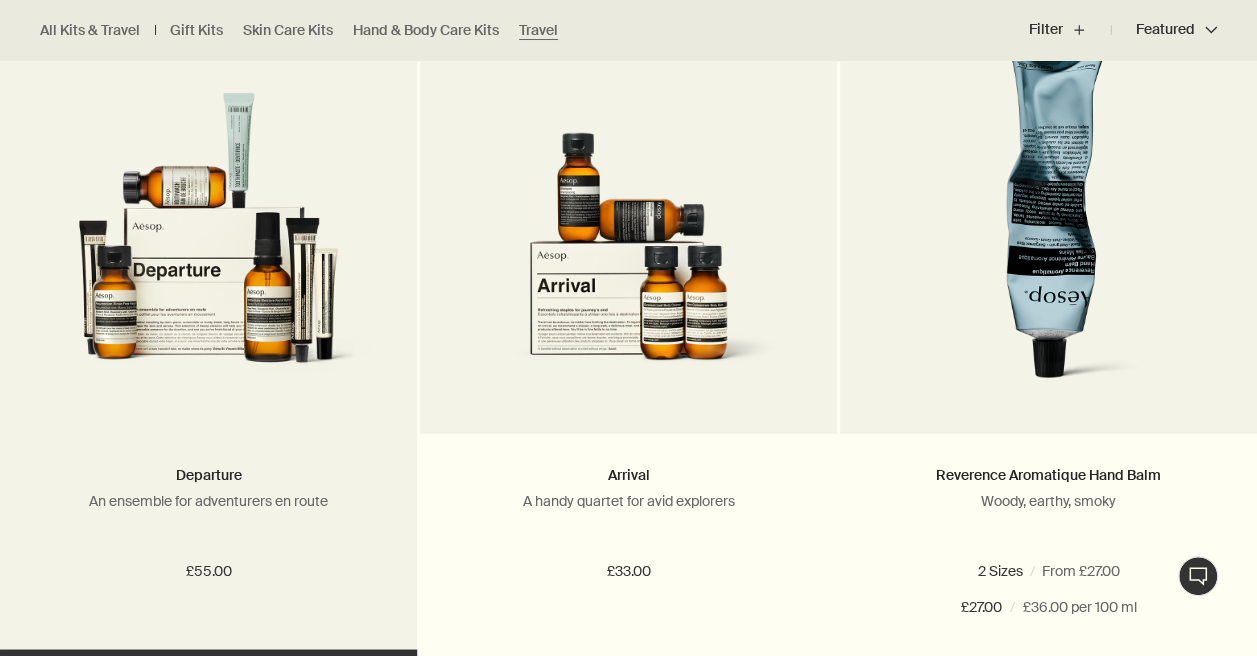 click at bounding box center [208, 248] 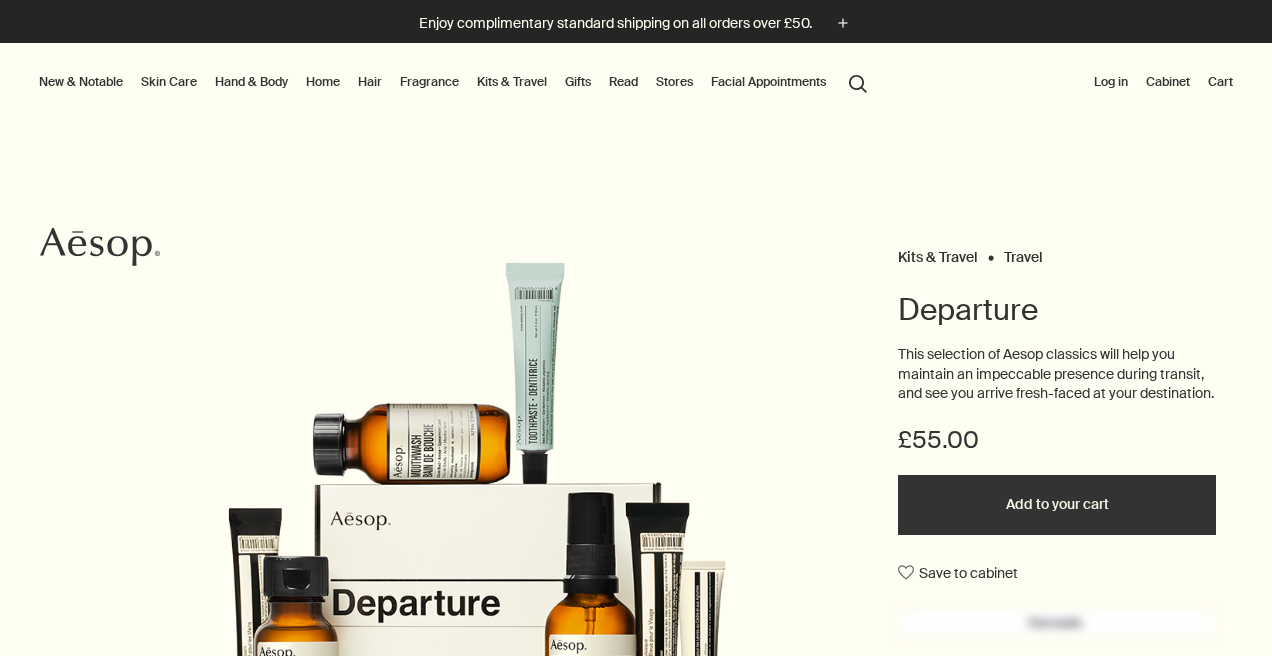 scroll, scrollTop: 0, scrollLeft: 0, axis: both 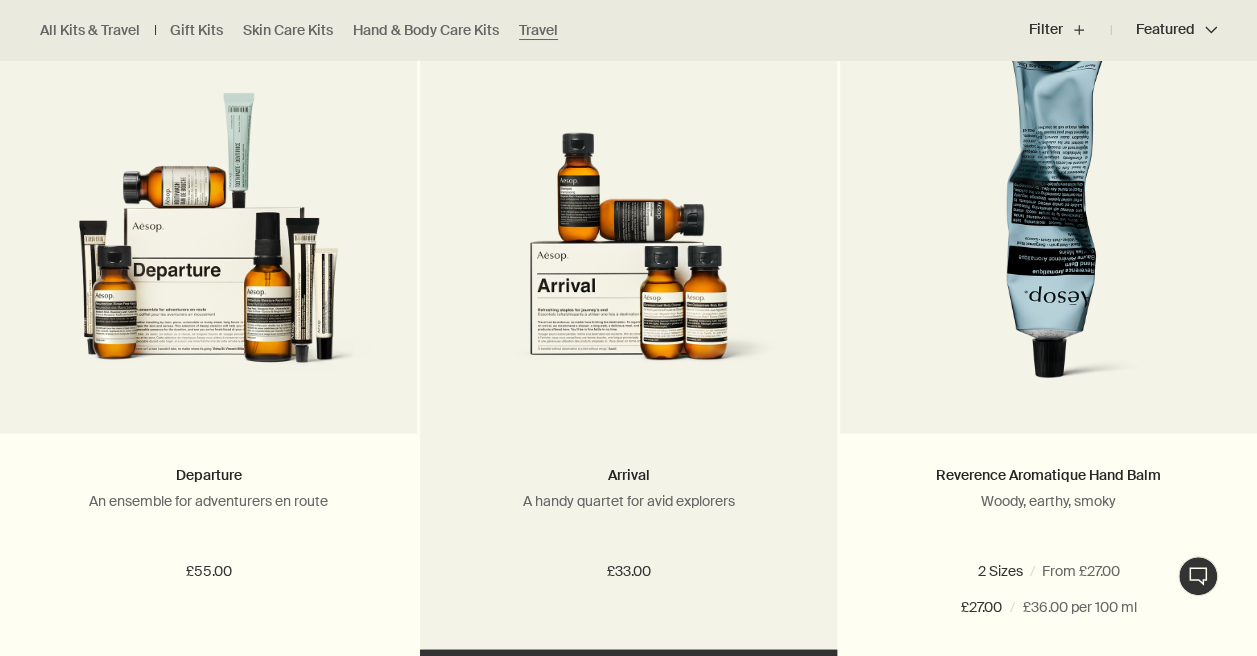 click at bounding box center (628, 248) 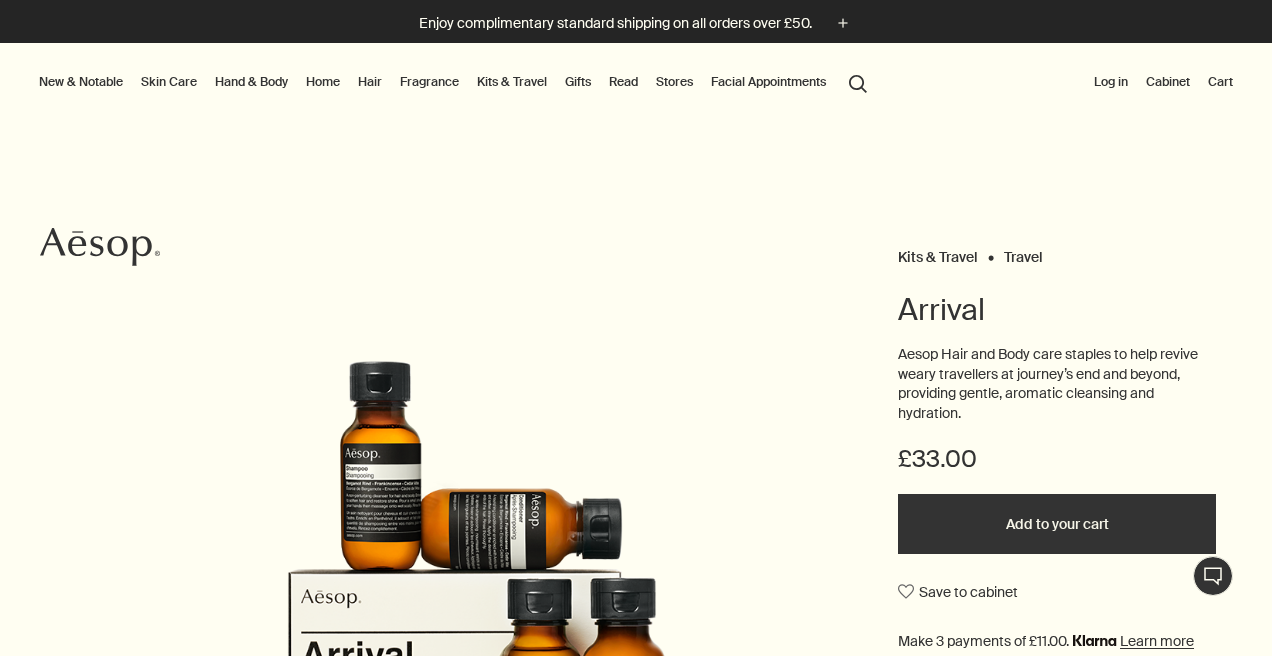 scroll, scrollTop: 0, scrollLeft: 0, axis: both 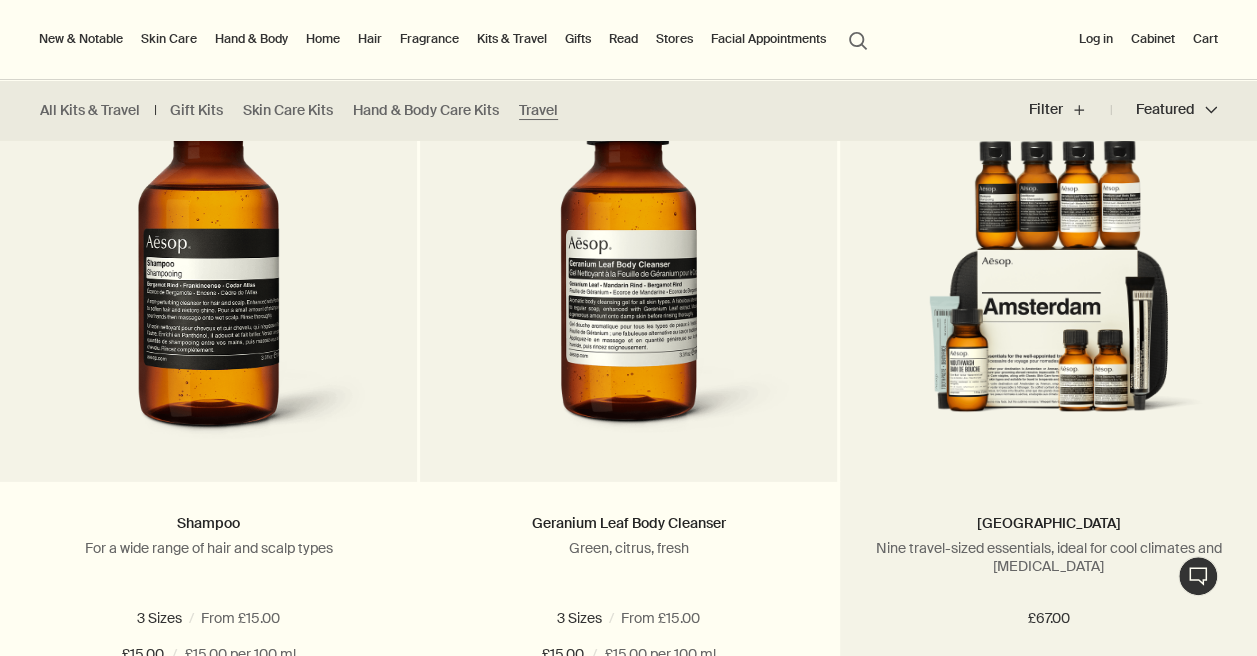click at bounding box center (1048, 296) 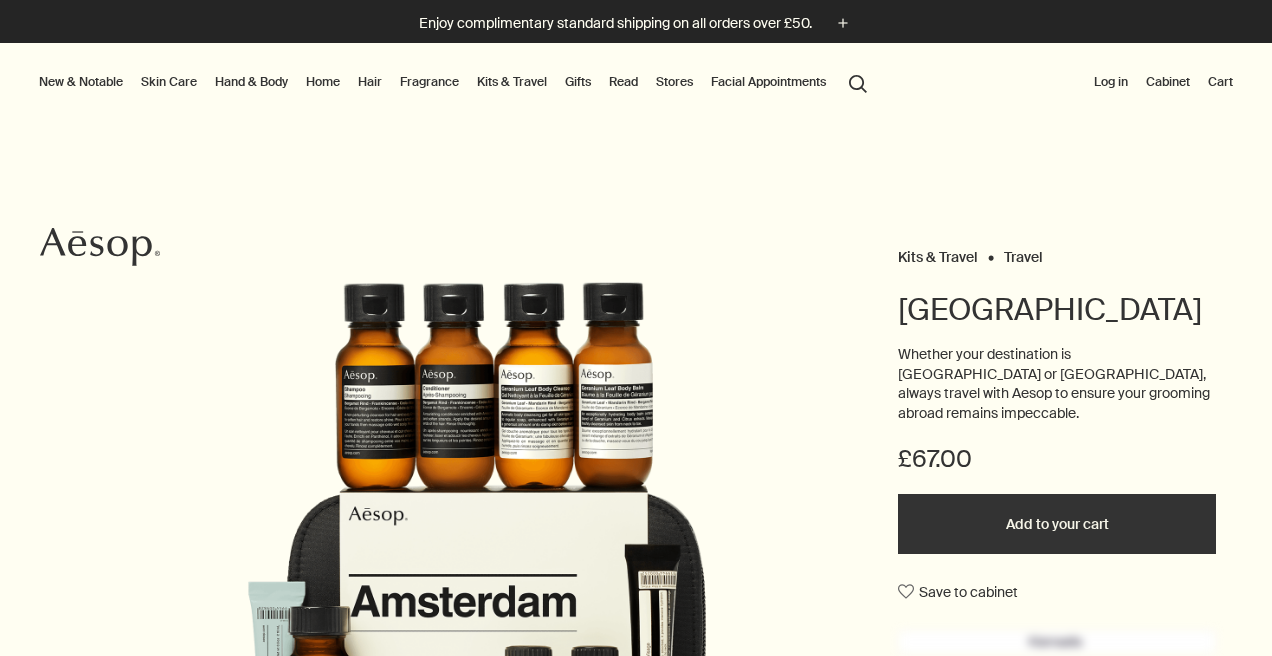 scroll, scrollTop: 0, scrollLeft: 0, axis: both 